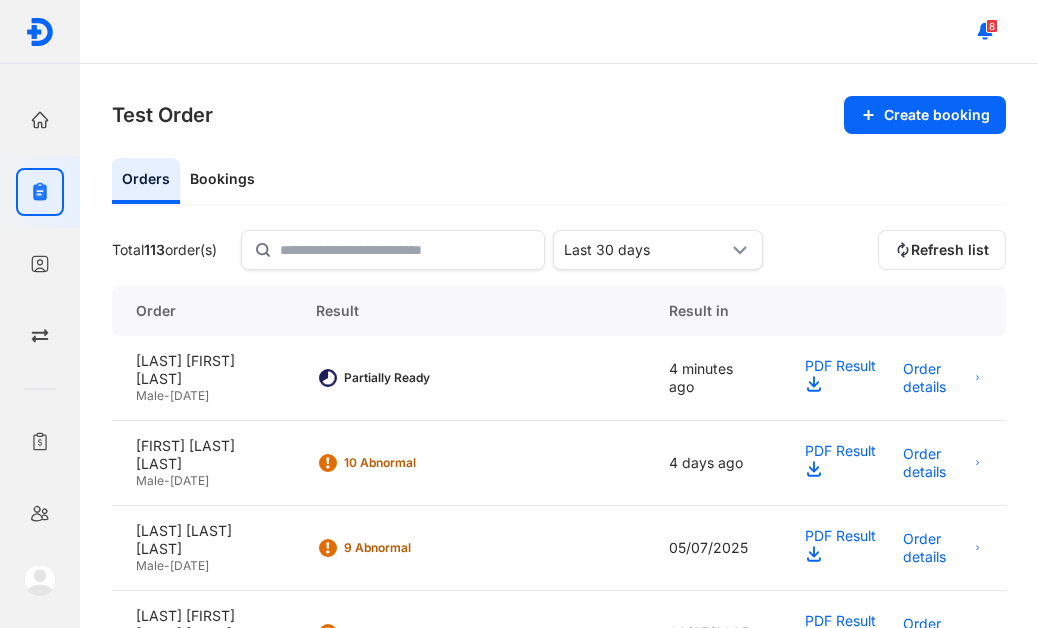scroll, scrollTop: 0, scrollLeft: 0, axis: both 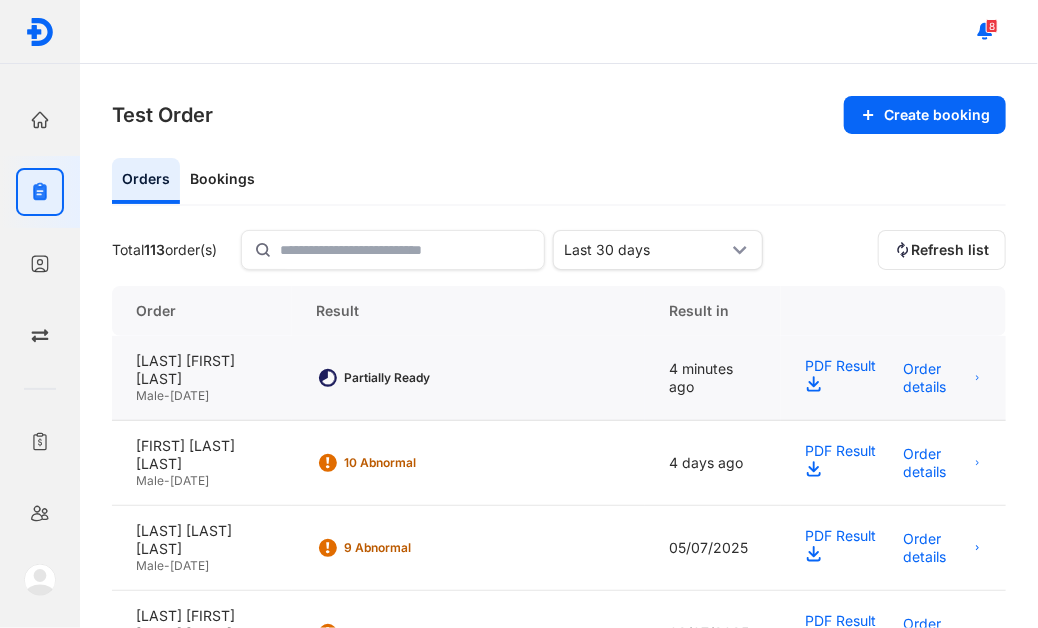 click on "Partially Ready" 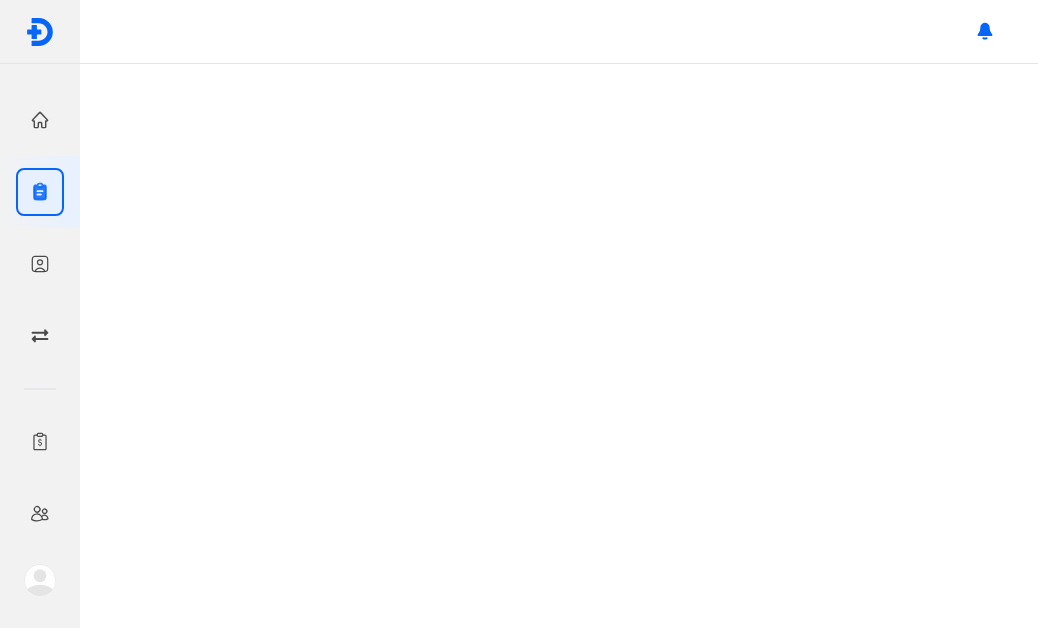 scroll, scrollTop: 0, scrollLeft: 0, axis: both 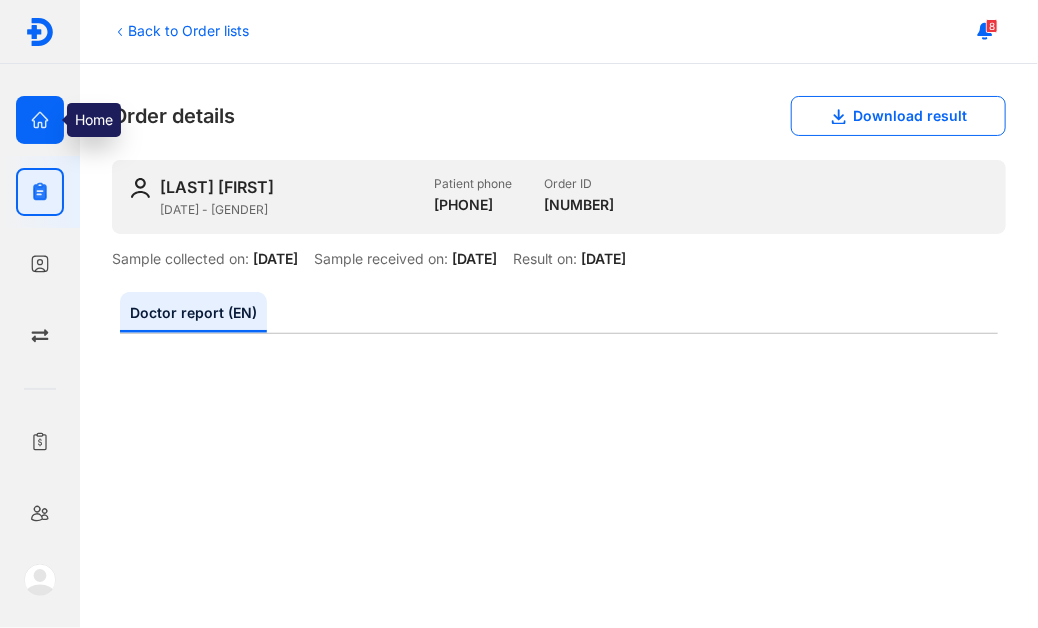 click 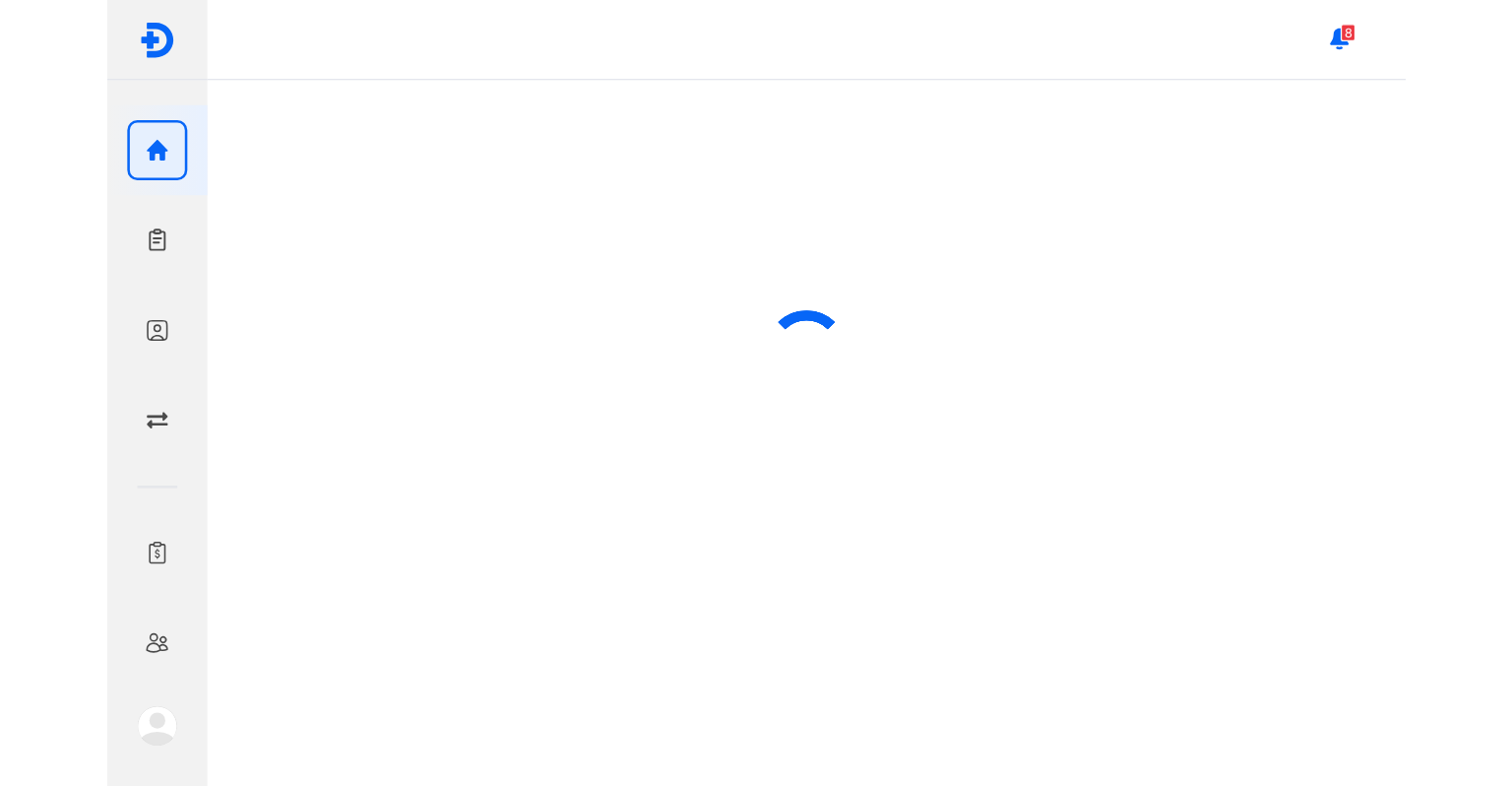 scroll, scrollTop: 0, scrollLeft: 0, axis: both 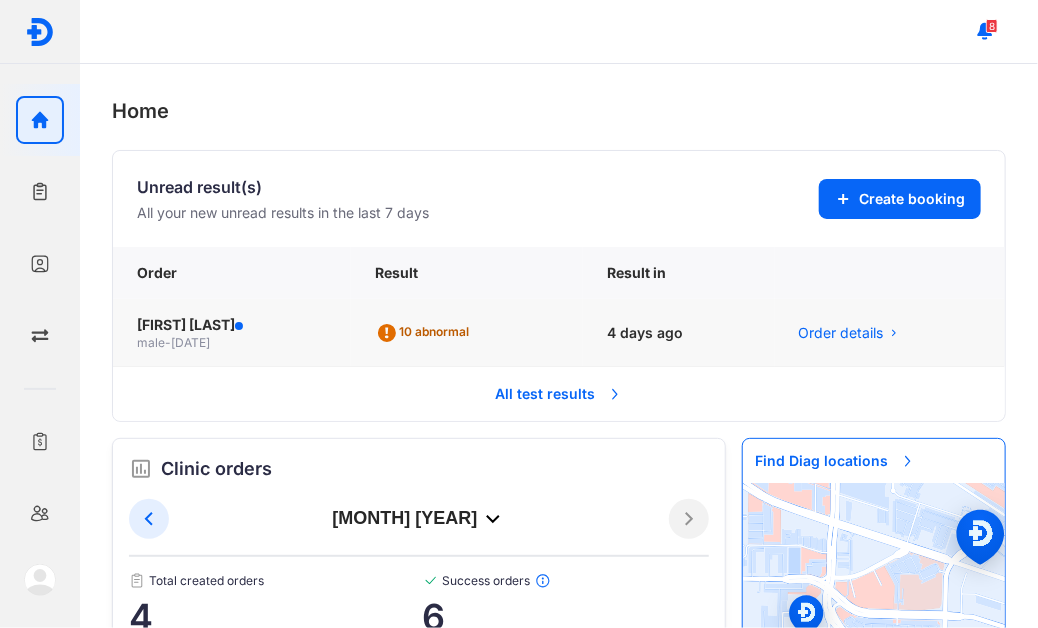 click on "VŨ XUÂN ĐẠI NGHĨA  male  -  13/01/2015" 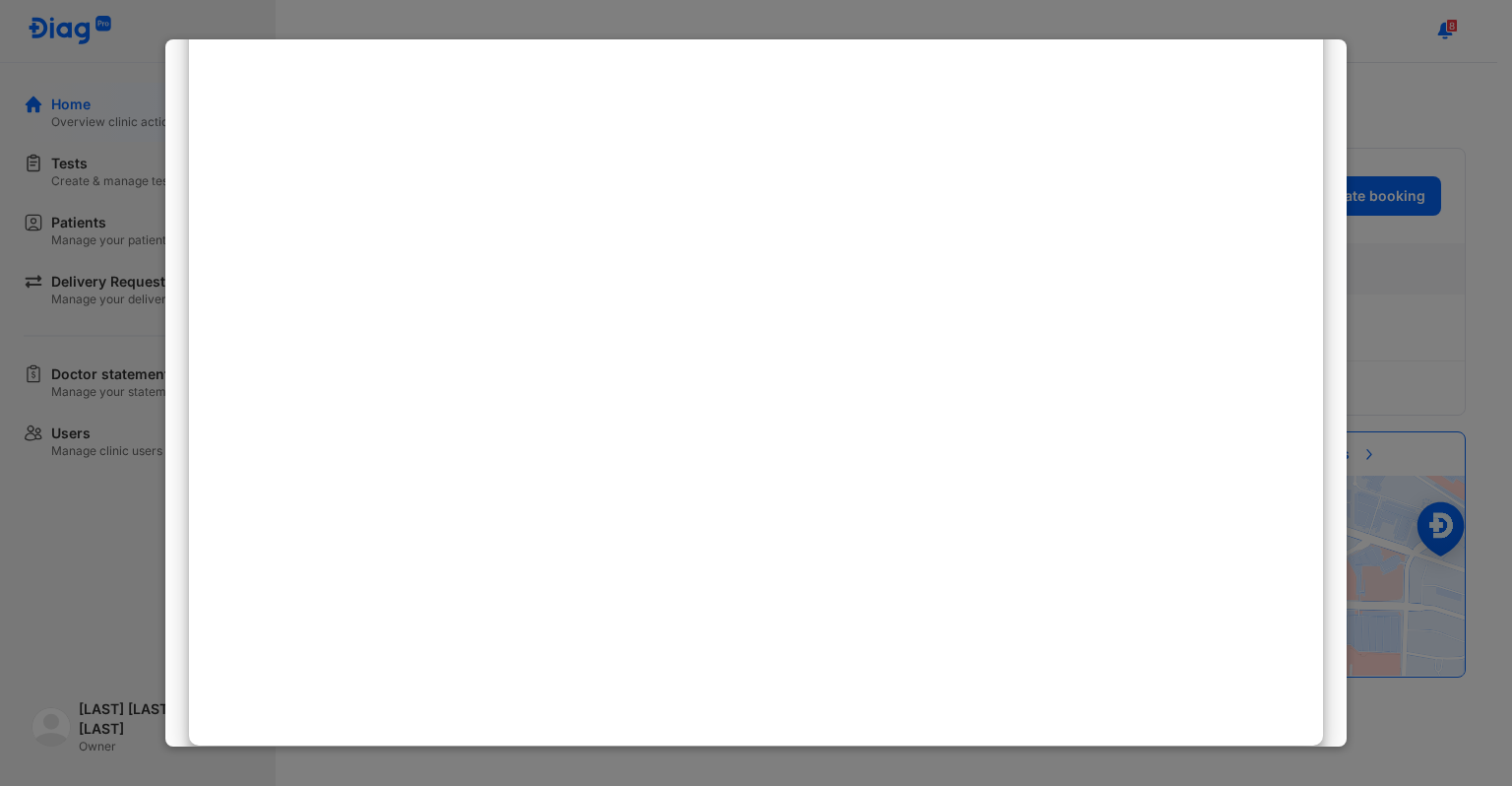scroll, scrollTop: 871, scrollLeft: 0, axis: vertical 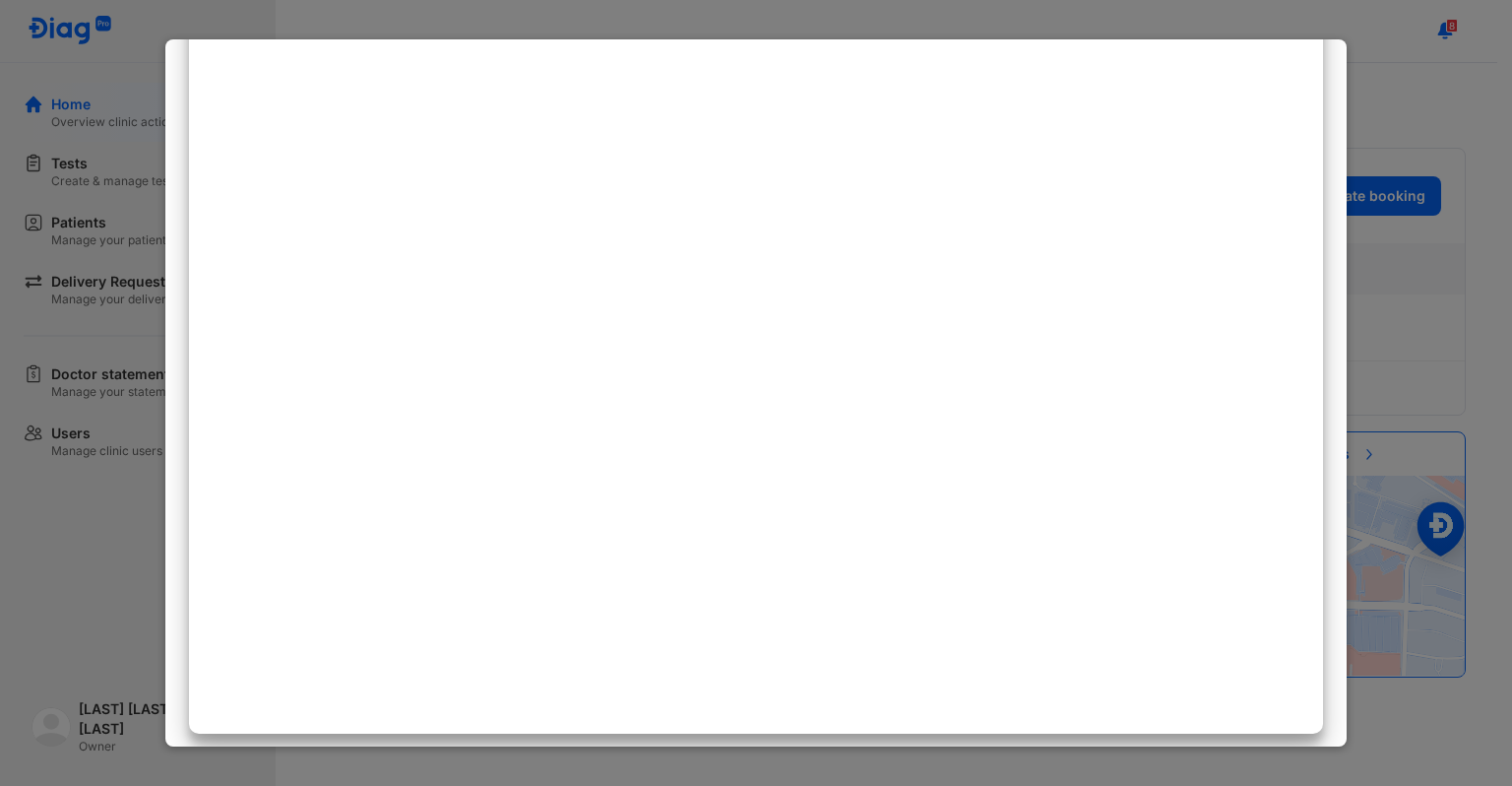 click at bounding box center (756, 393) 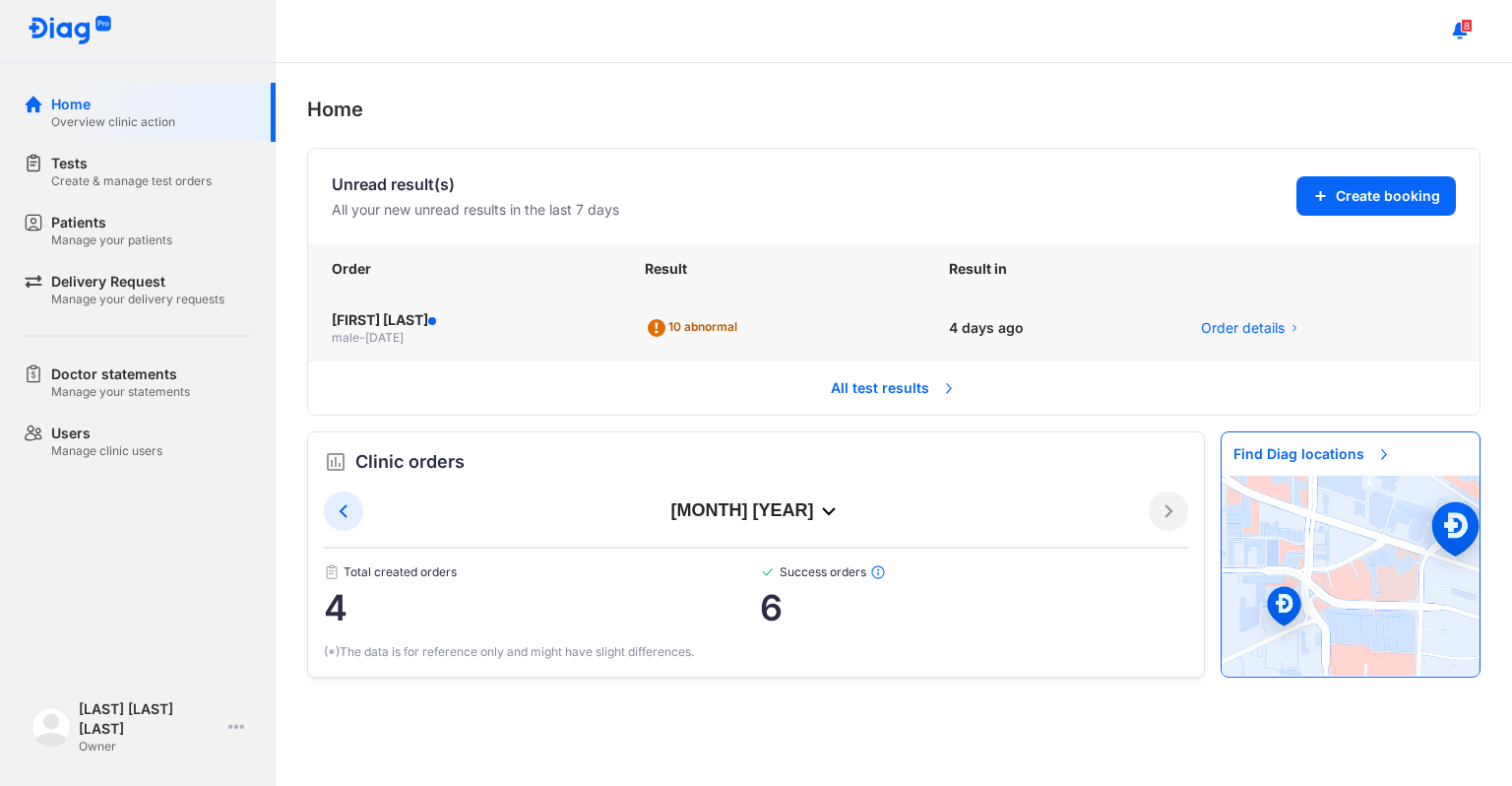 click on "10 abnormal" 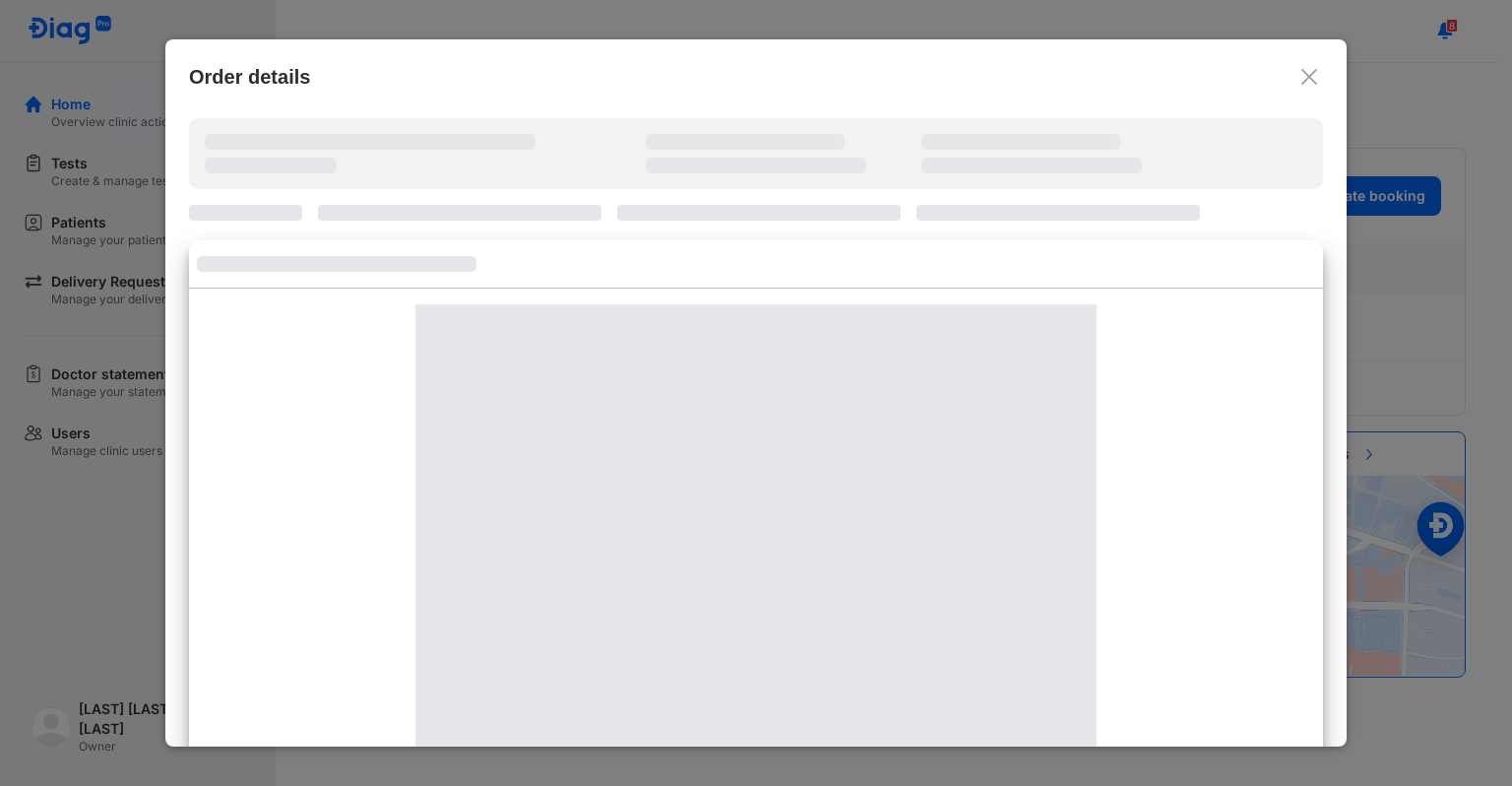 click 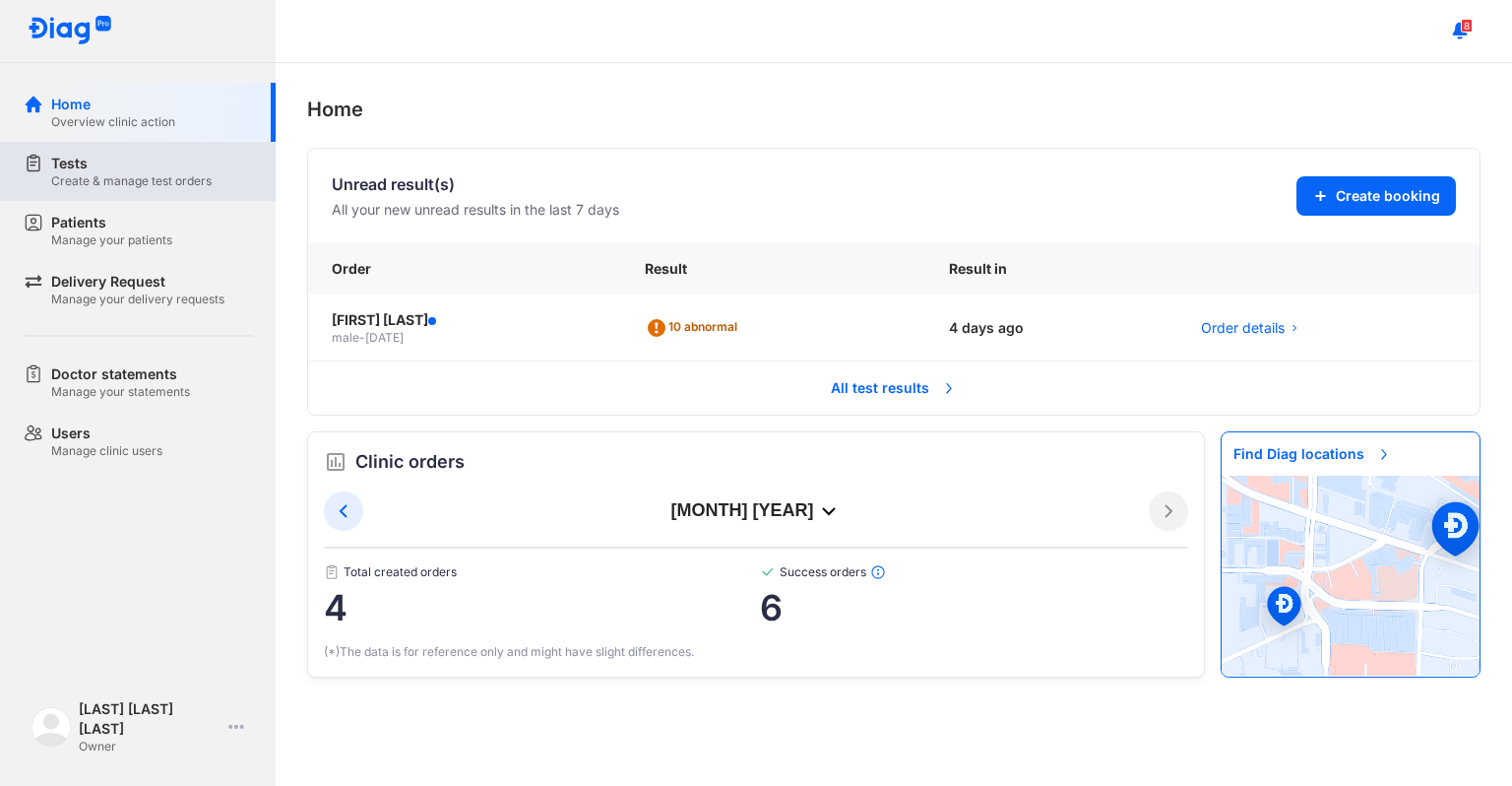 click on "Tests Create & manage test orders" at bounding box center [150, 171] 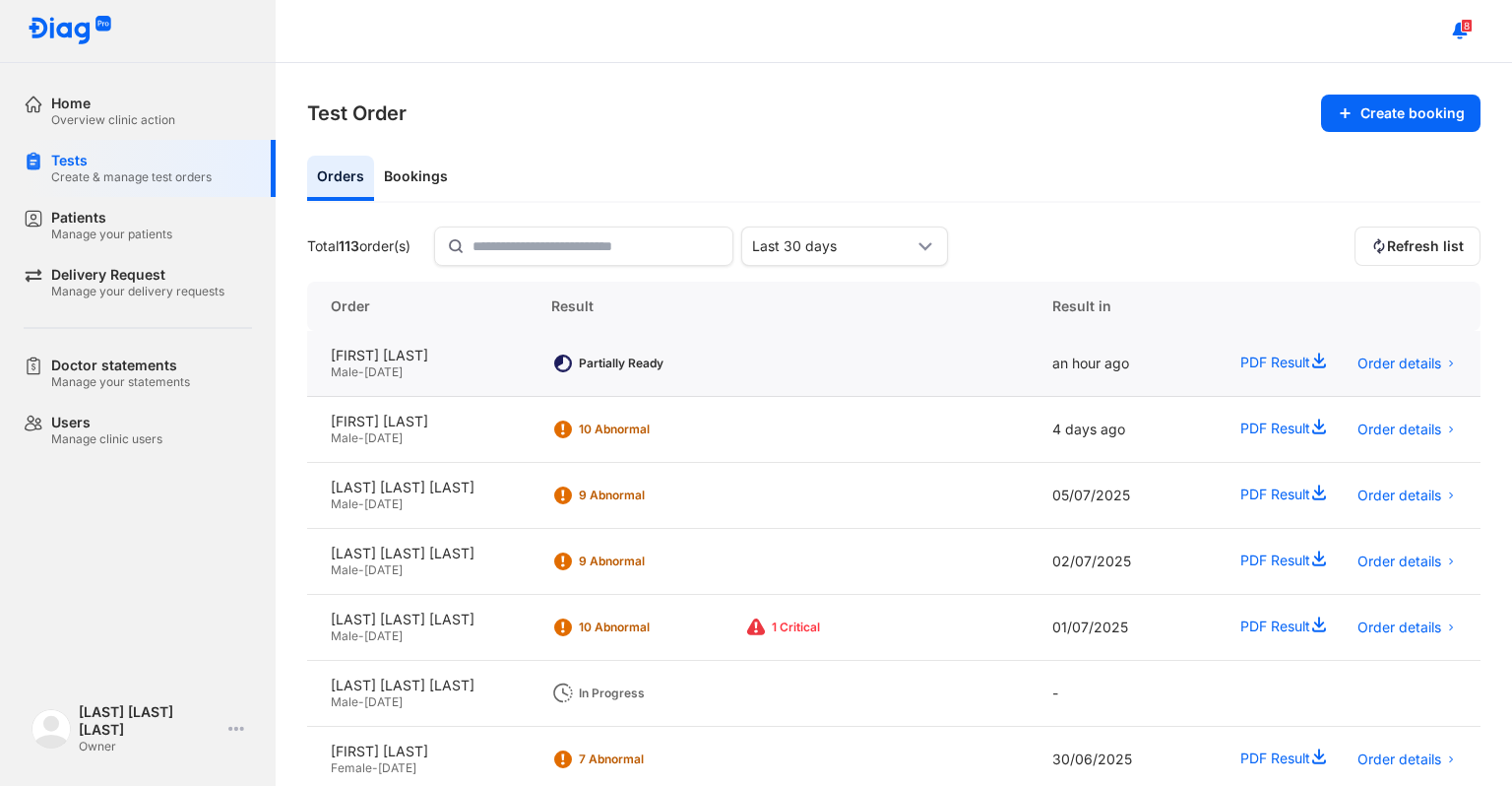 click on "Partially Ready" 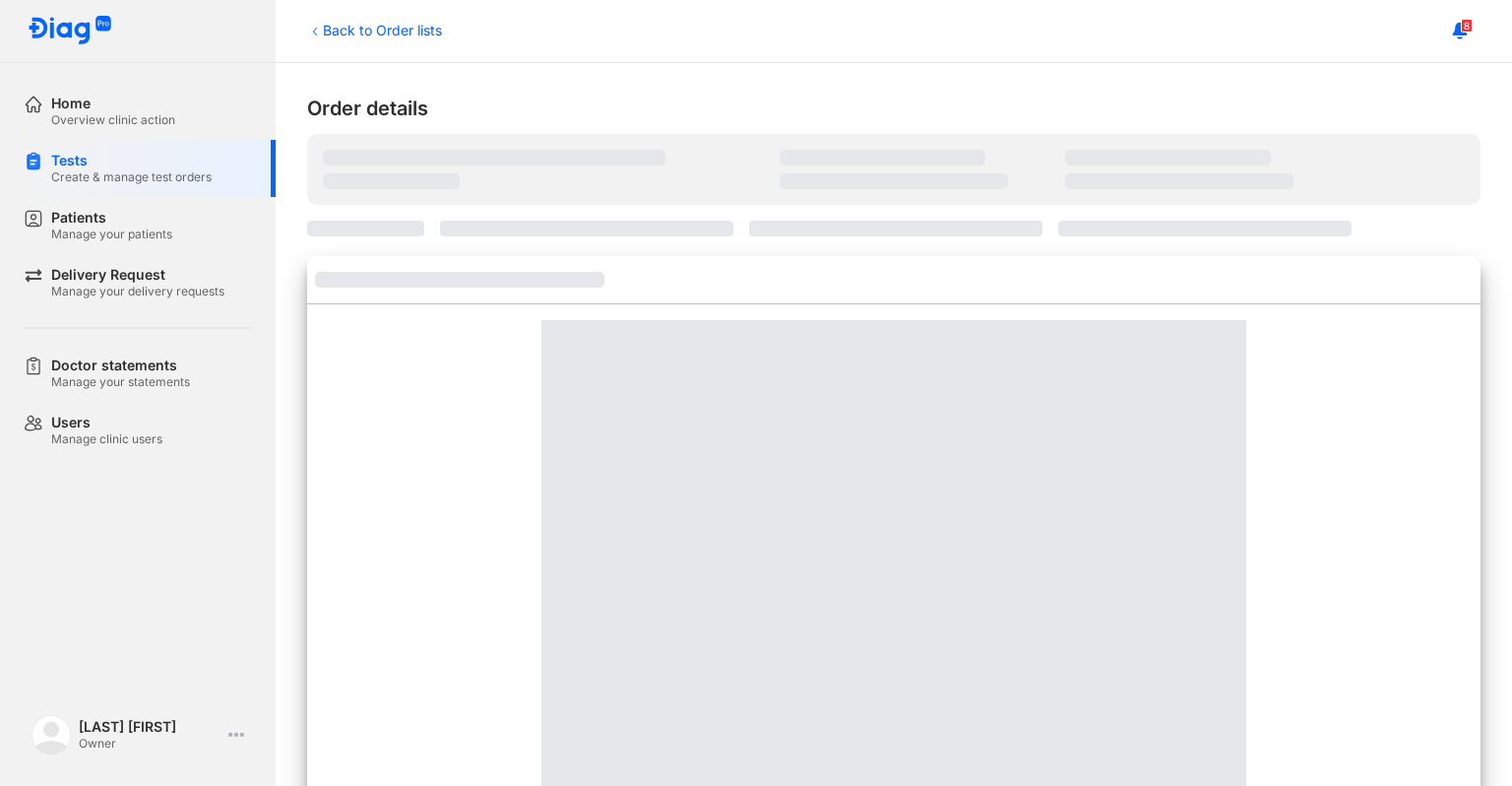 scroll, scrollTop: 0, scrollLeft: 0, axis: both 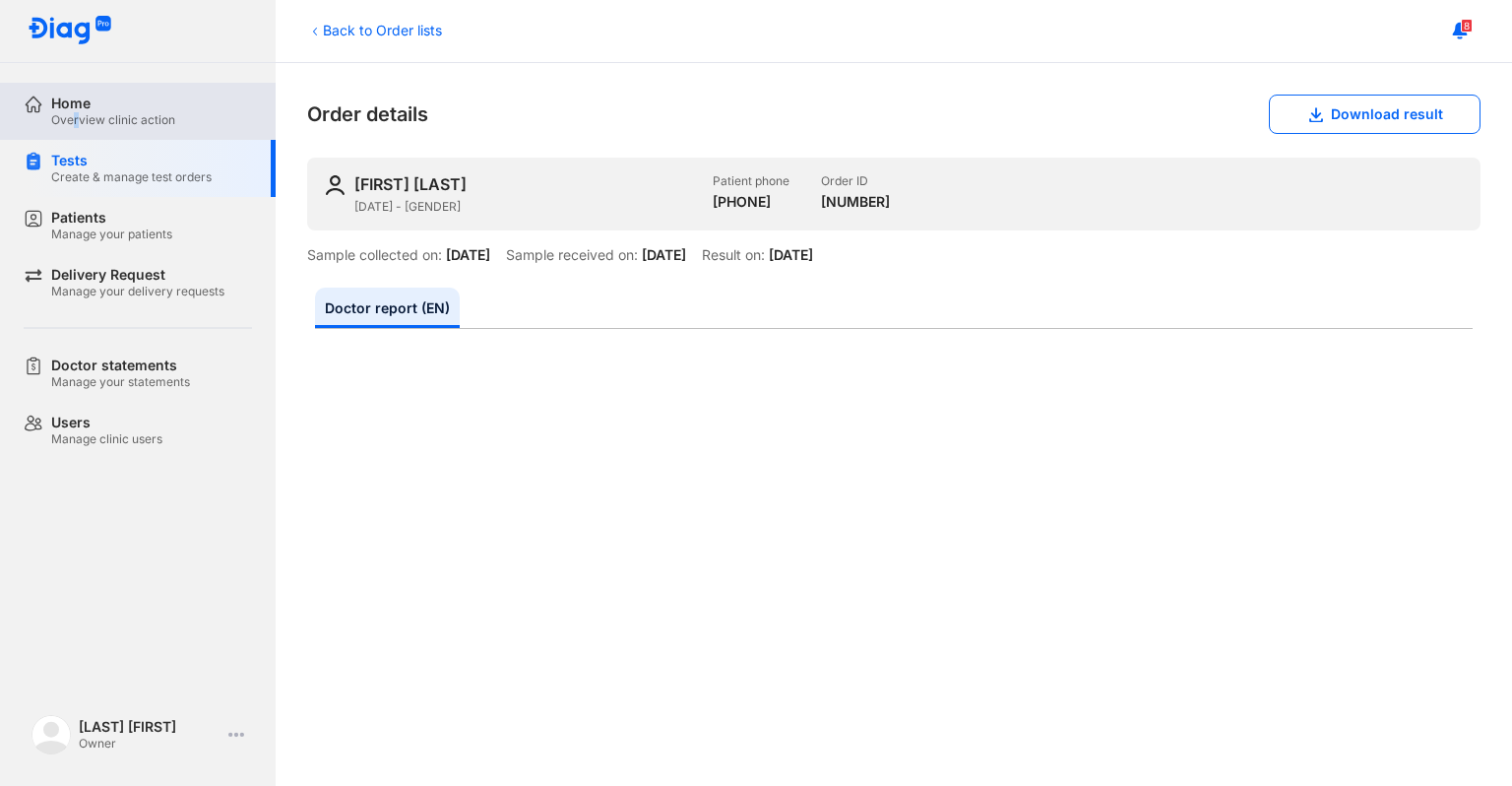 click on "Overview clinic action" at bounding box center [113, 120] 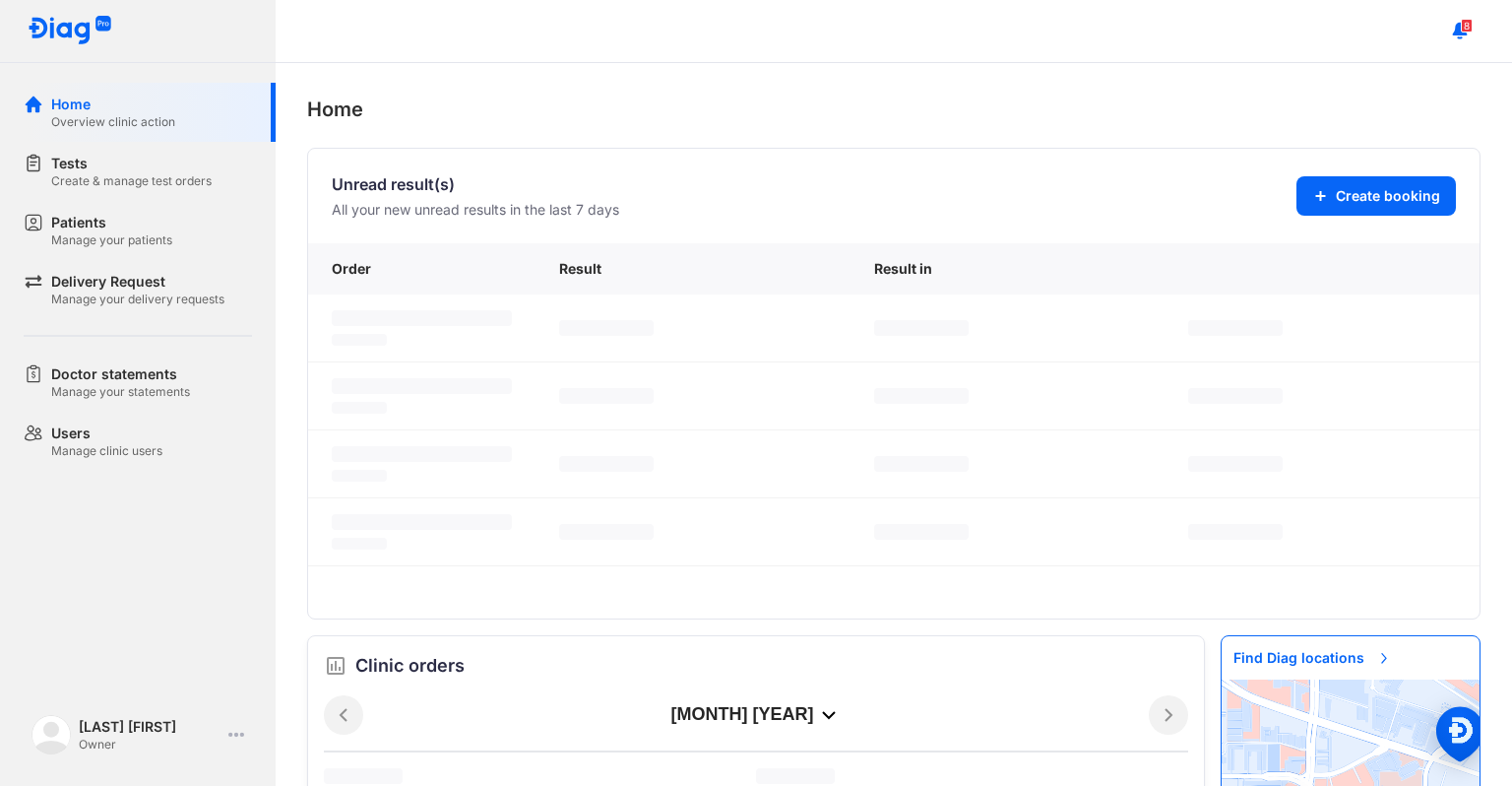 scroll, scrollTop: 0, scrollLeft: 0, axis: both 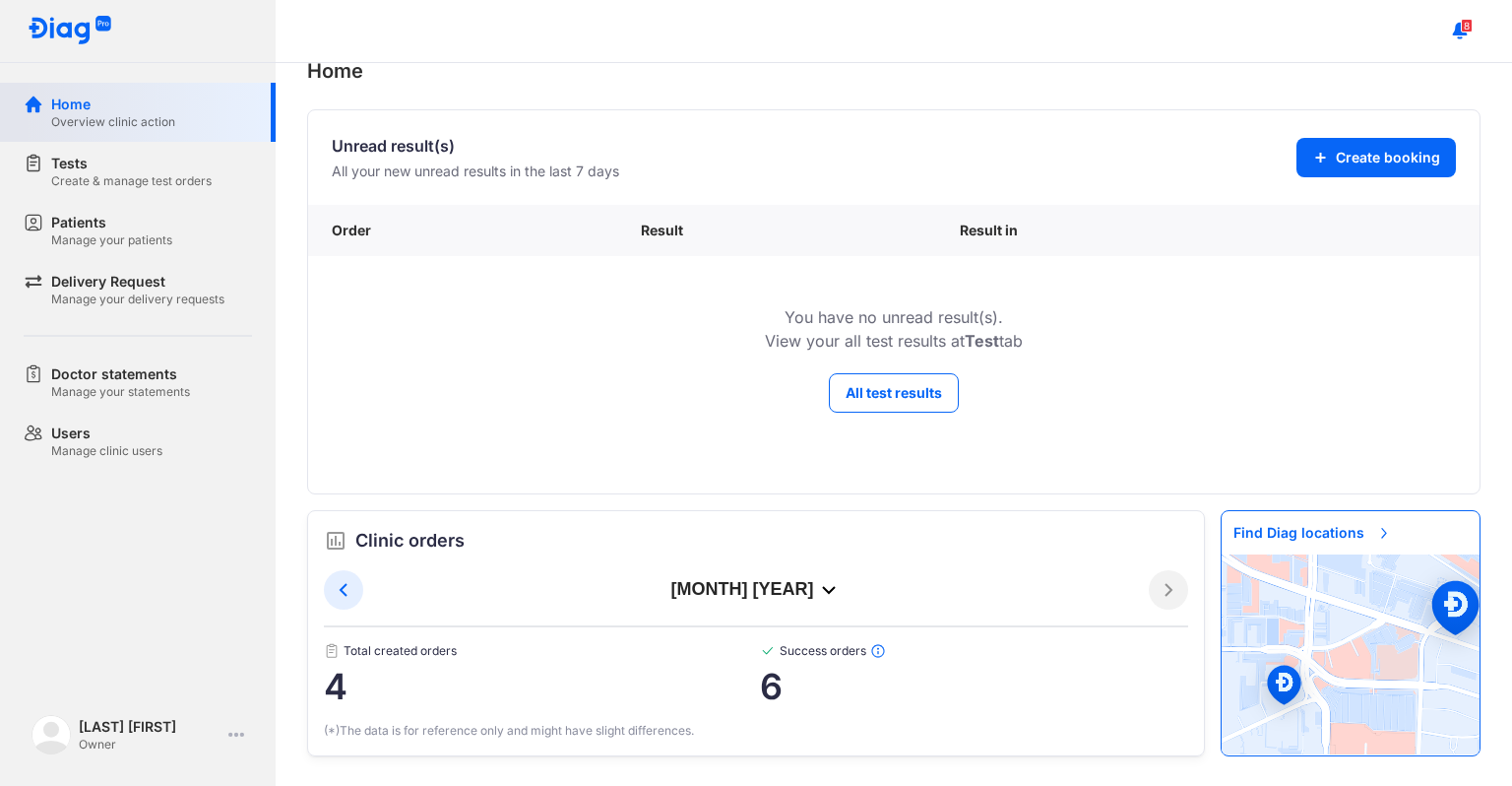click on "Home" at bounding box center (113, 104) 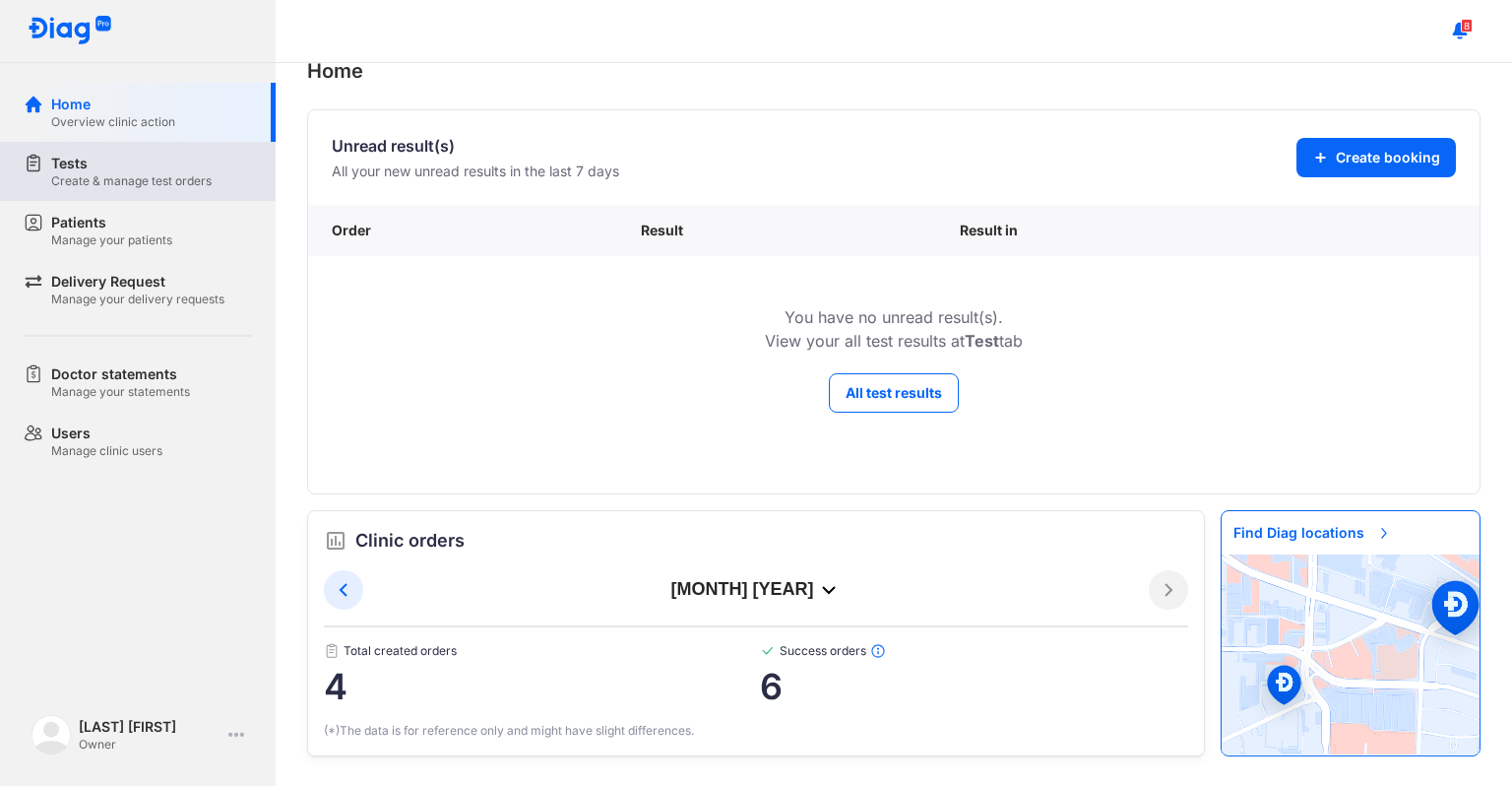 click on "Create & manage test orders" at bounding box center (131, 181) 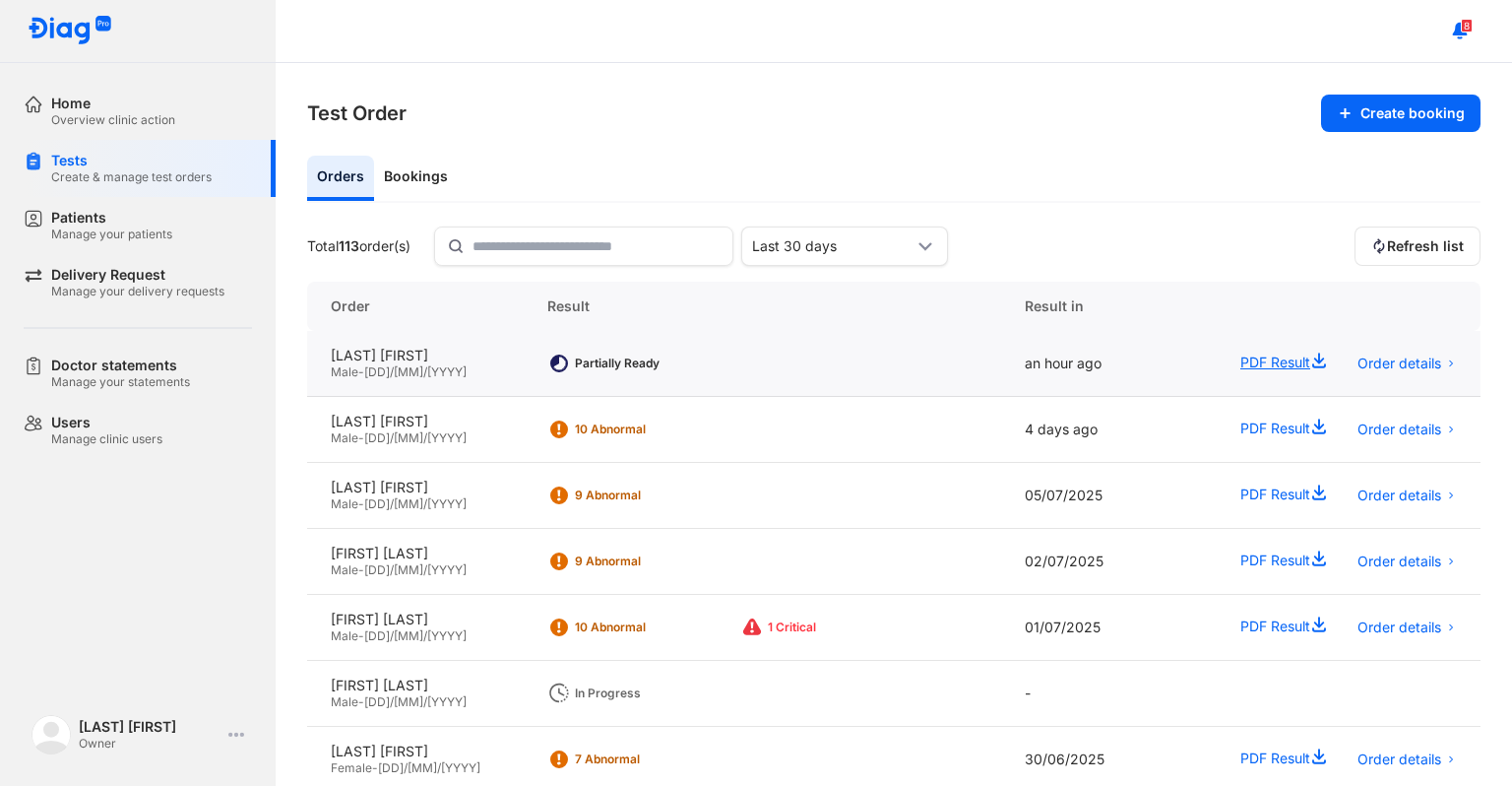 click on "PDF Result" at bounding box center [1287, 363] 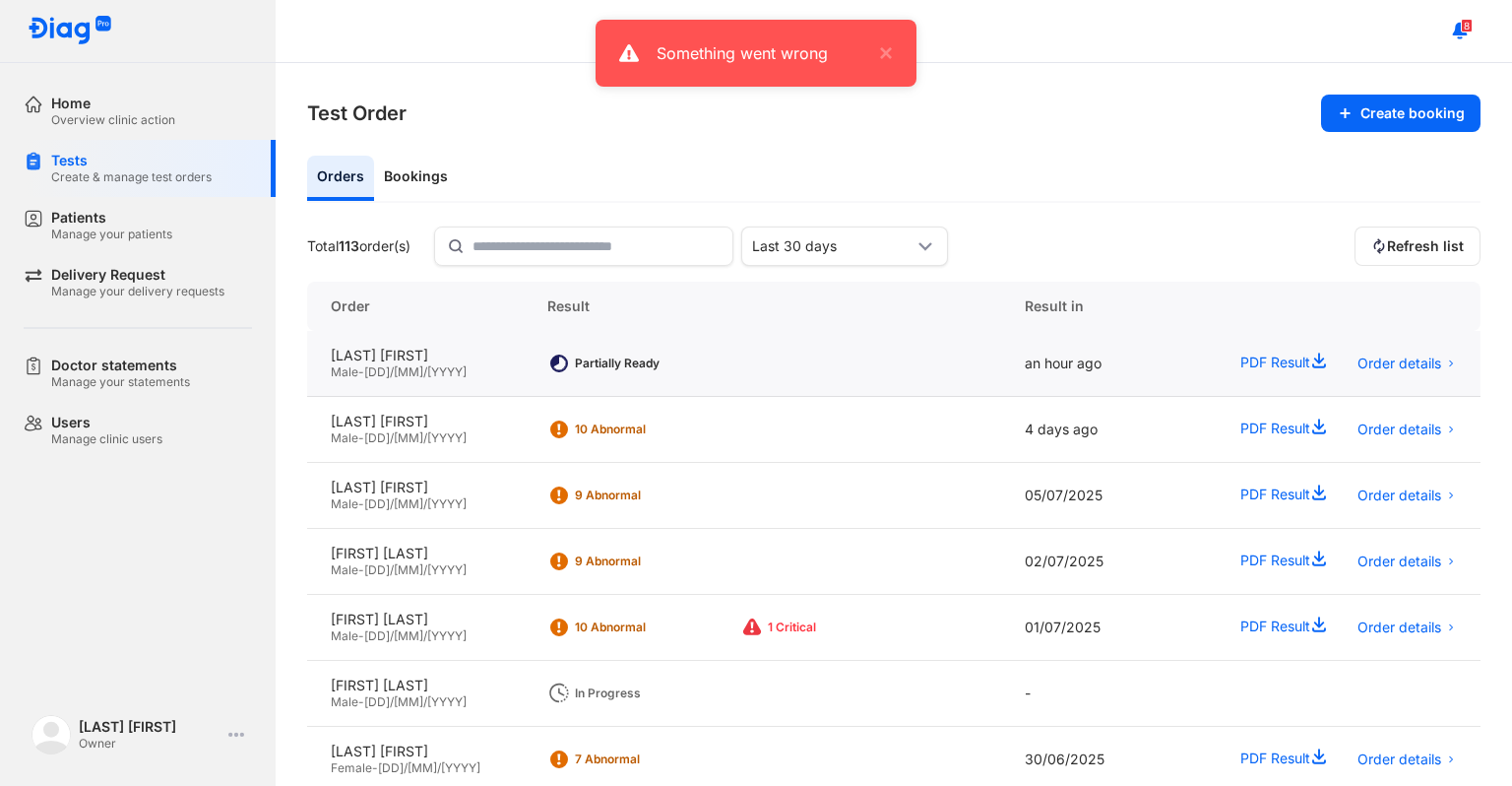 click on "Partially Ready" 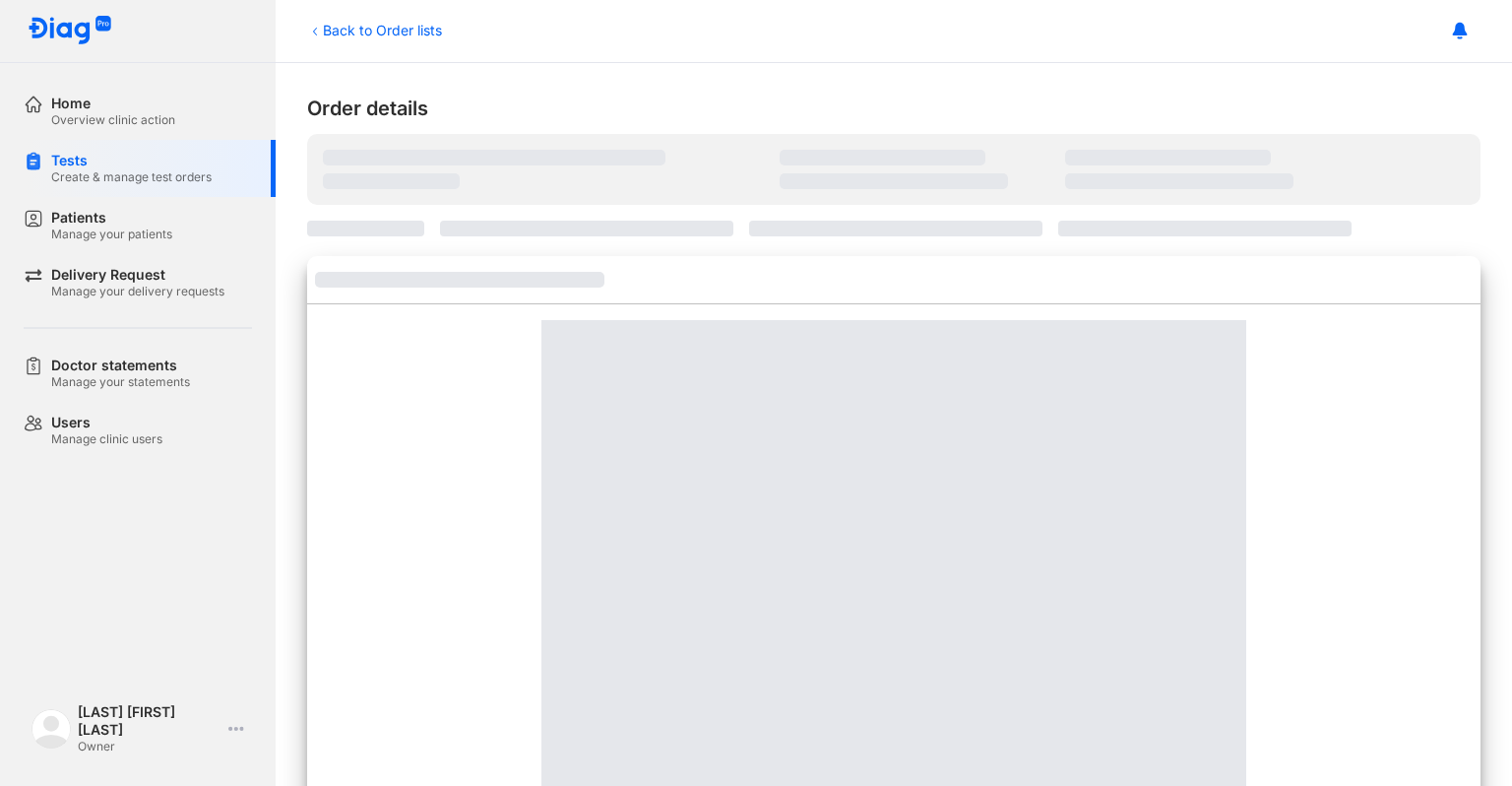 scroll, scrollTop: 0, scrollLeft: 0, axis: both 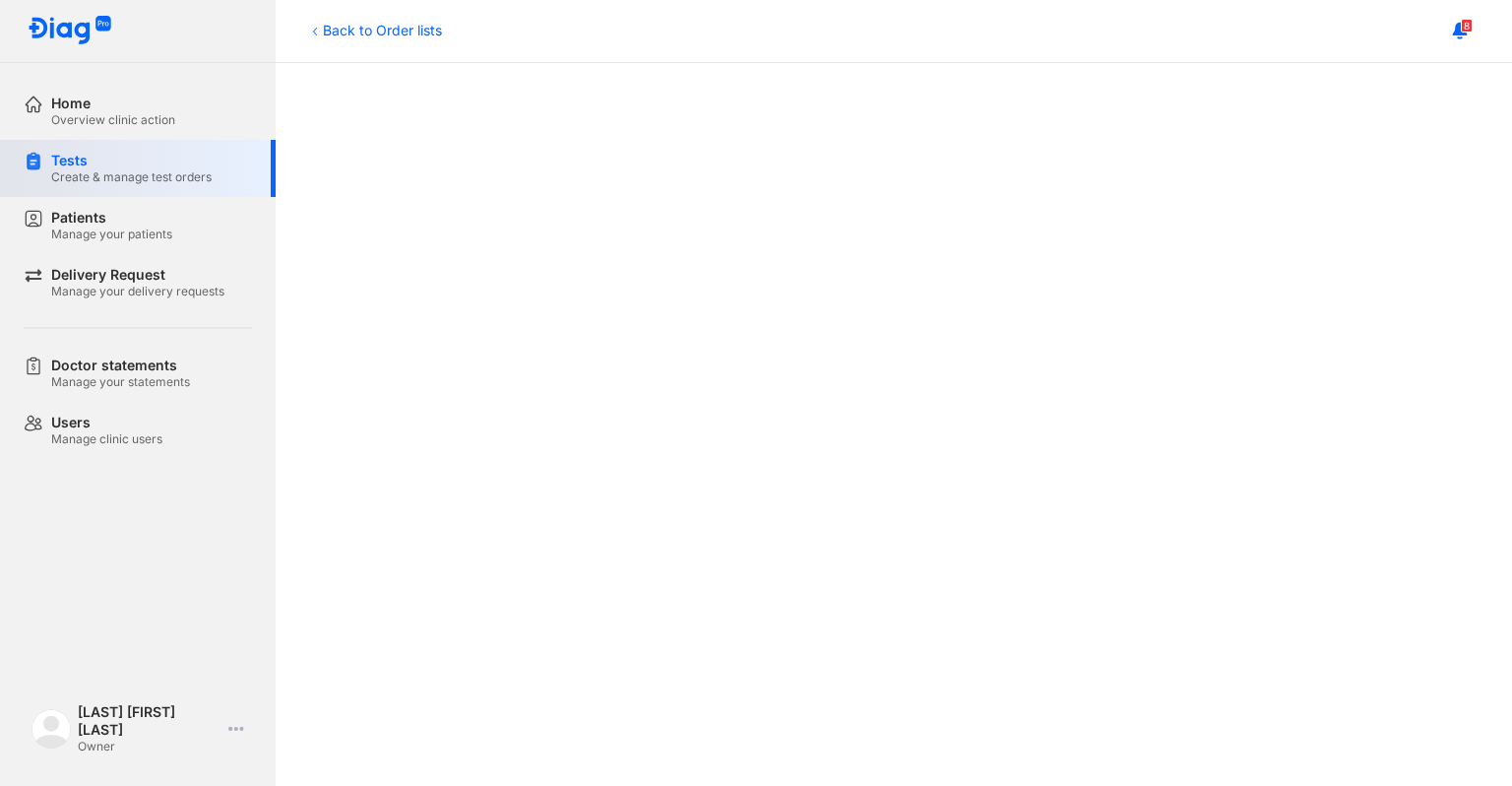 click on "Create & manage test orders" at bounding box center [131, 177] 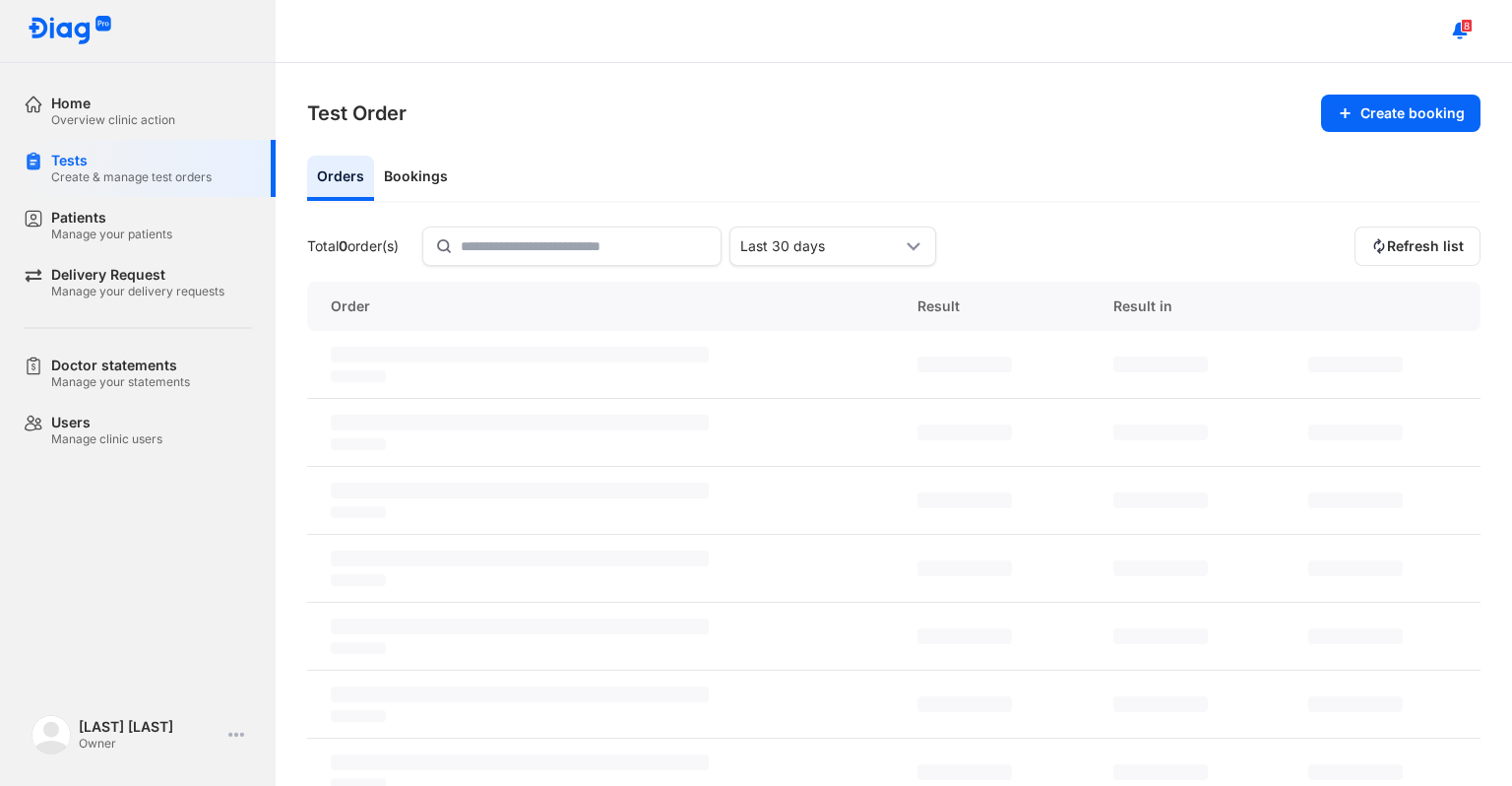 scroll, scrollTop: 0, scrollLeft: 0, axis: both 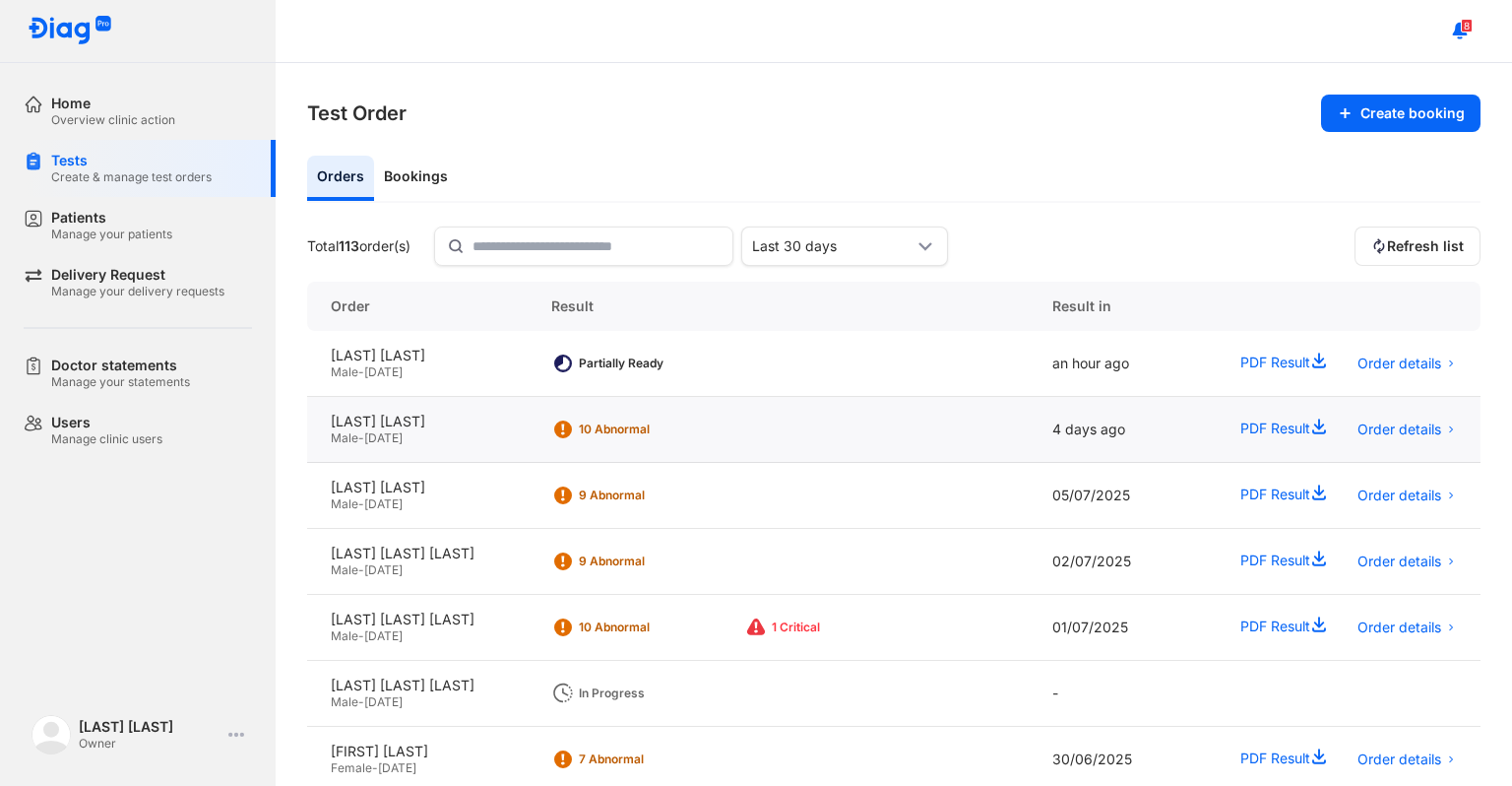 click on "10 Abnormal" 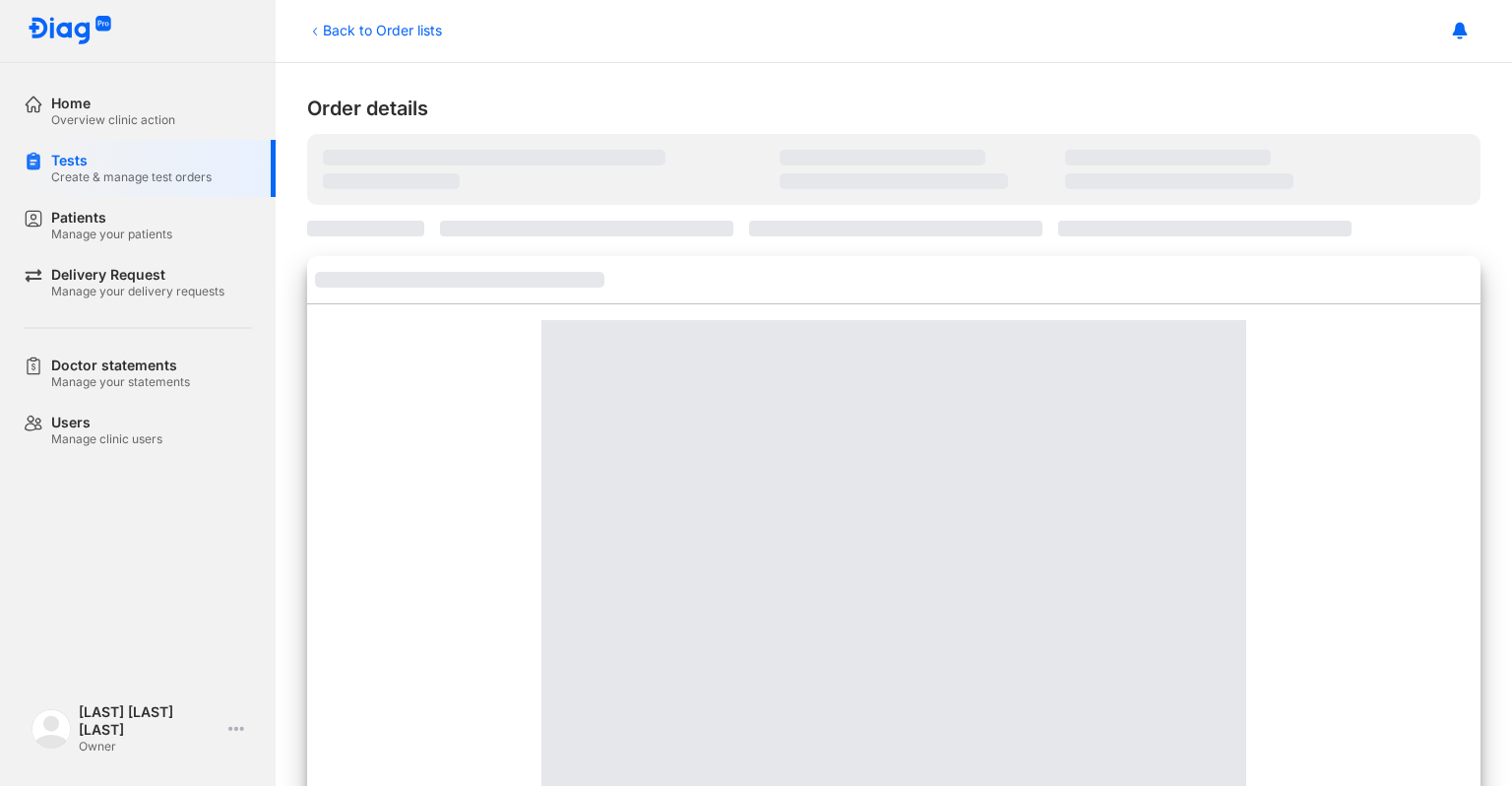 scroll, scrollTop: 0, scrollLeft: 0, axis: both 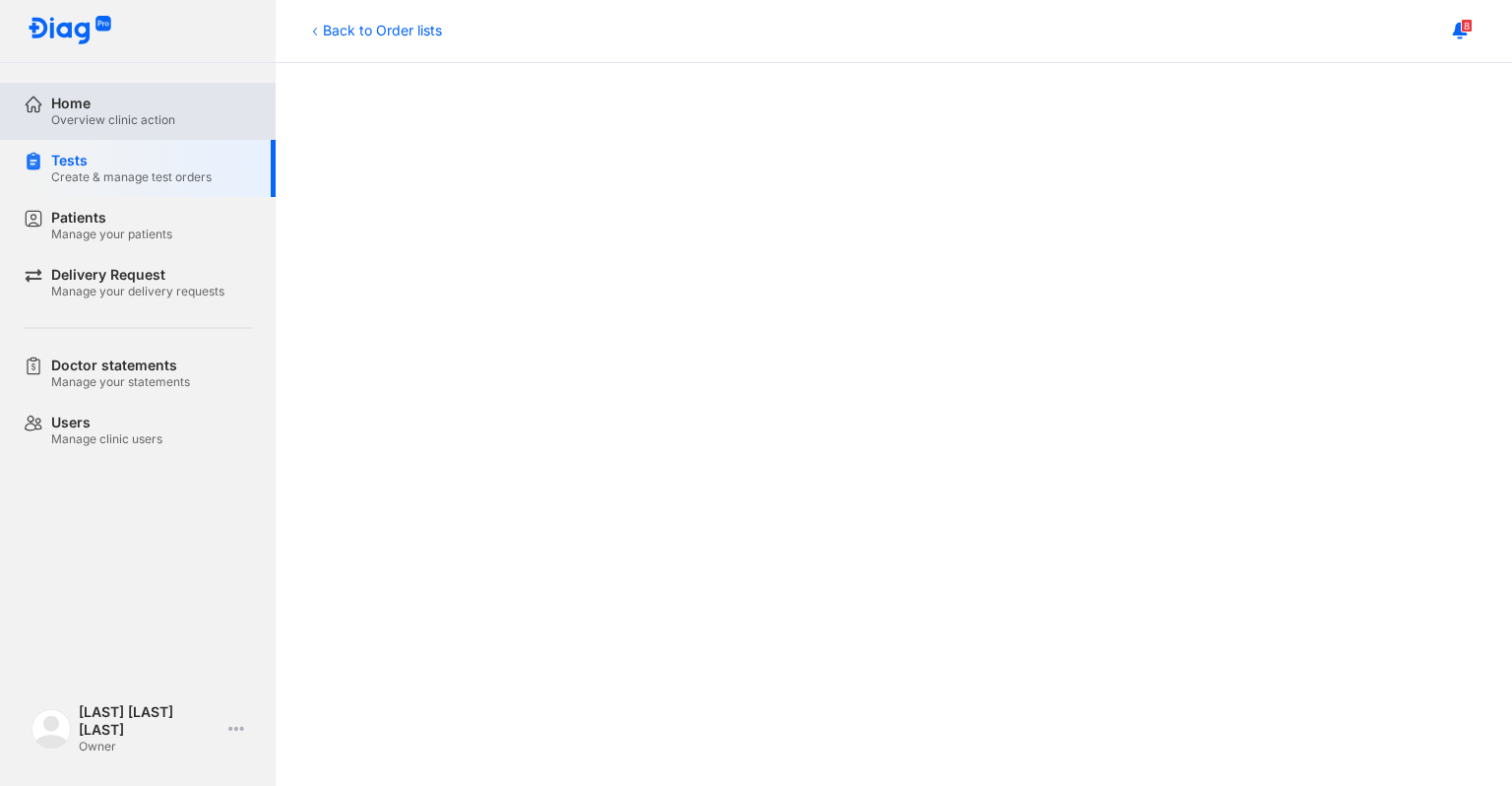 click on "Home Overview clinic action" at bounding box center (150, 111) 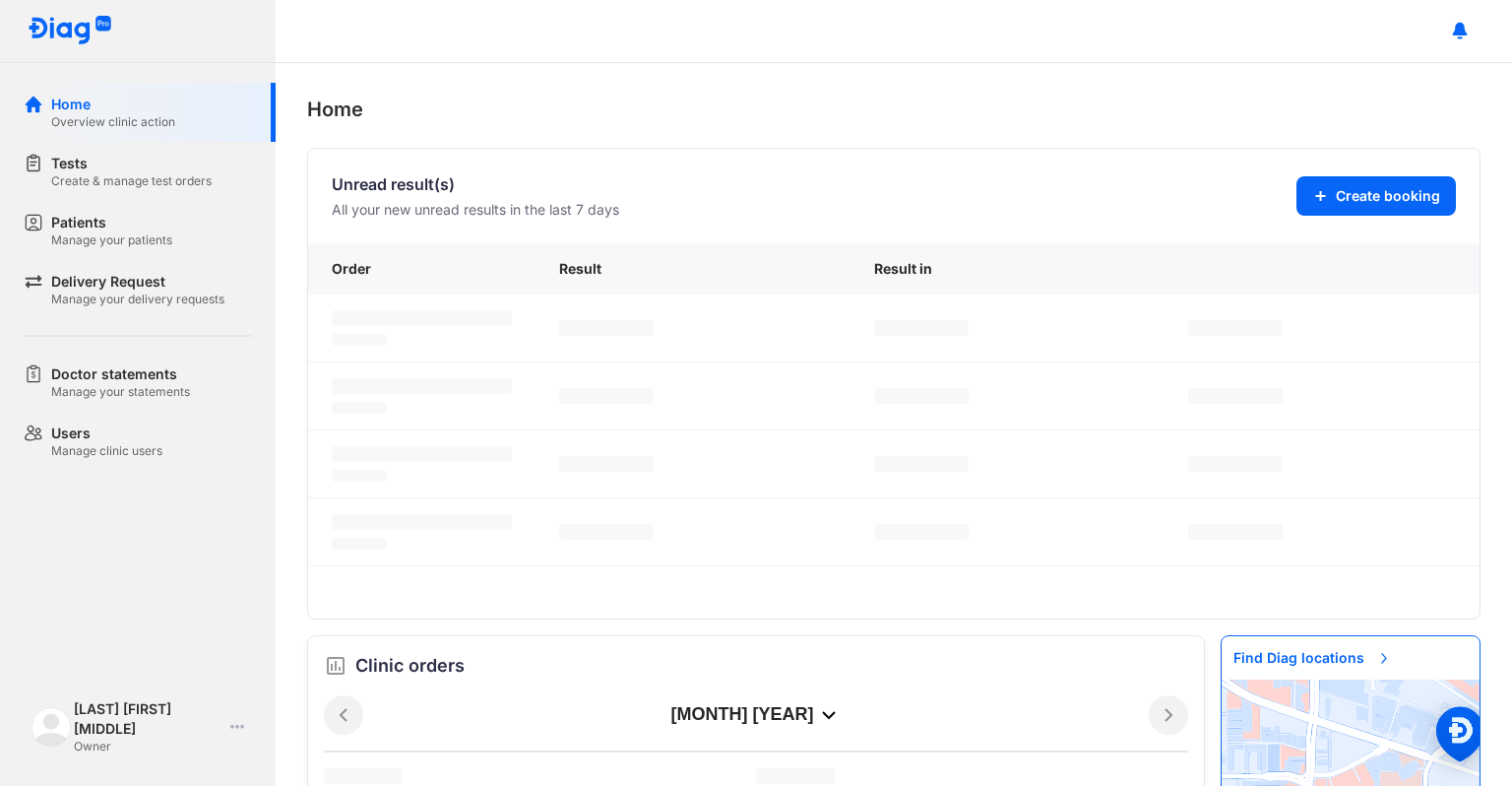 scroll, scrollTop: 0, scrollLeft: 0, axis: both 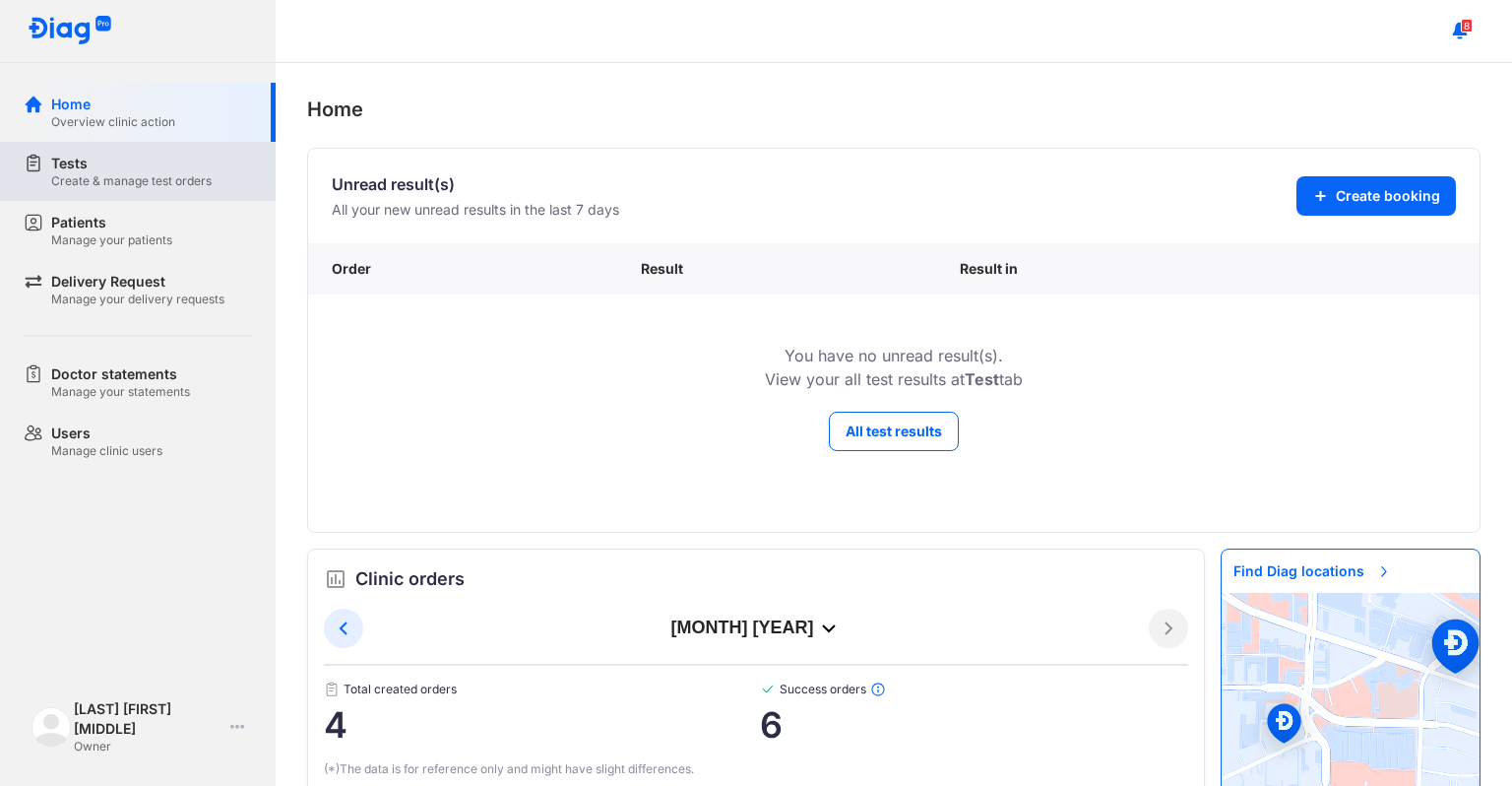 click on "Create & manage test orders" at bounding box center (131, 181) 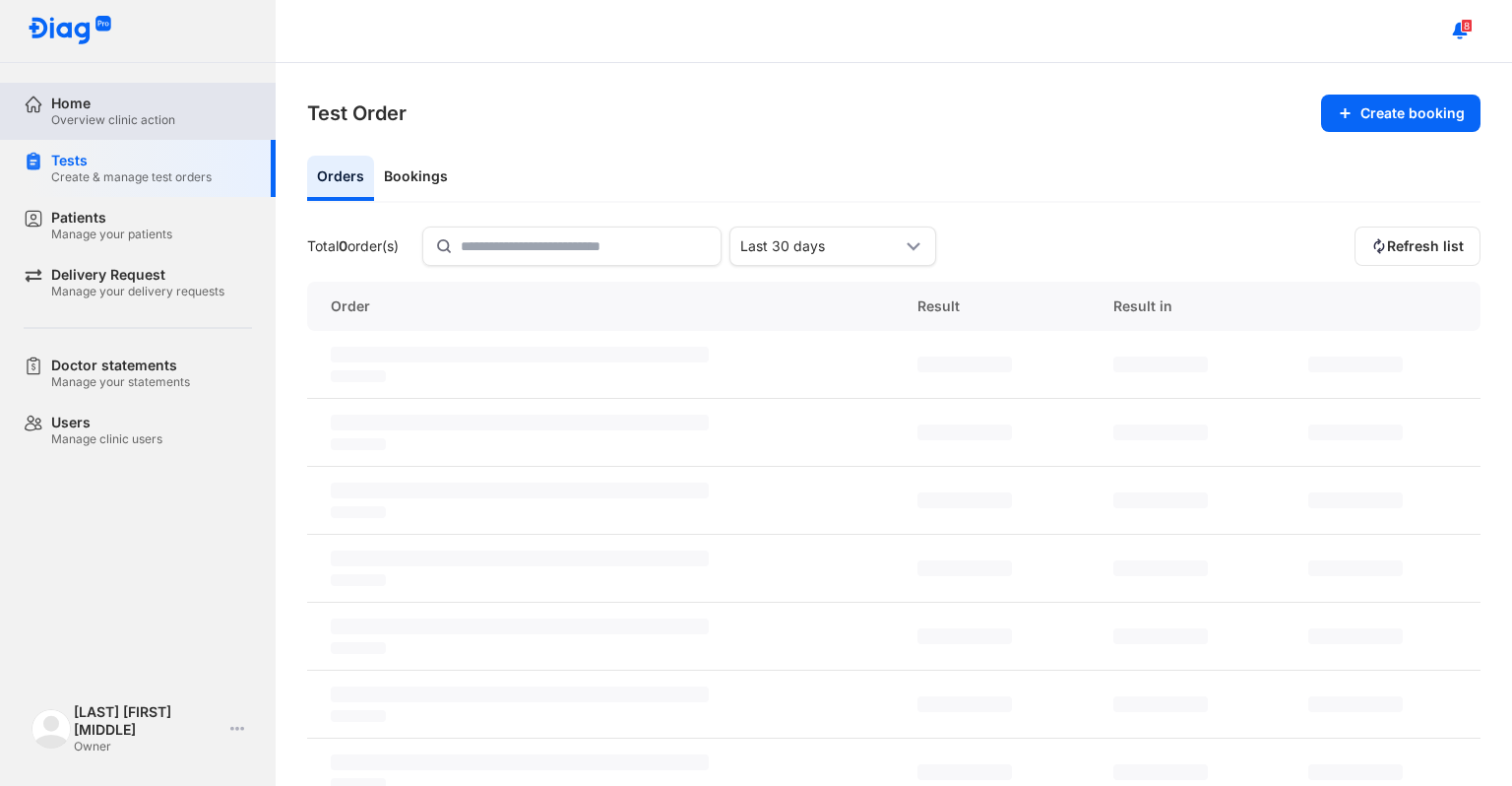 click on "Home" at bounding box center [113, 103] 